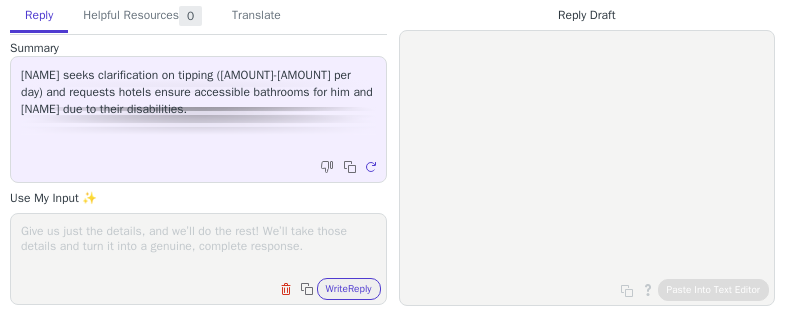scroll, scrollTop: 0, scrollLeft: 0, axis: both 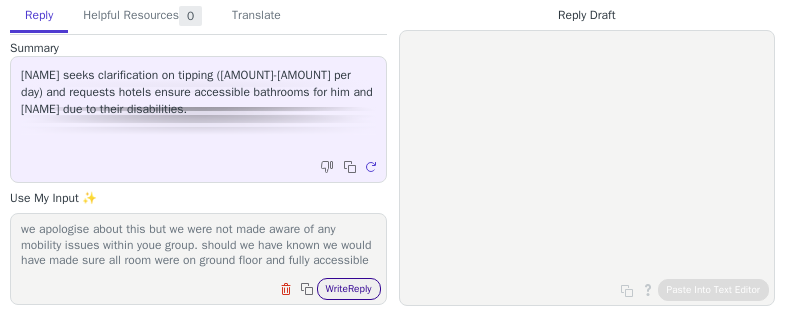 type on "50- 100 for all of you
i just called sll hotels and they said your rooms are all on same level ie bathroom and bedroom.
the manor house does hwoever not have a lift and will require you to walk 1 and a half flgiths.
we apologise about this but we were not made aware of any mobility issues within youe group. should we have known we would have made sure all room were on ground floor and fully accessible" 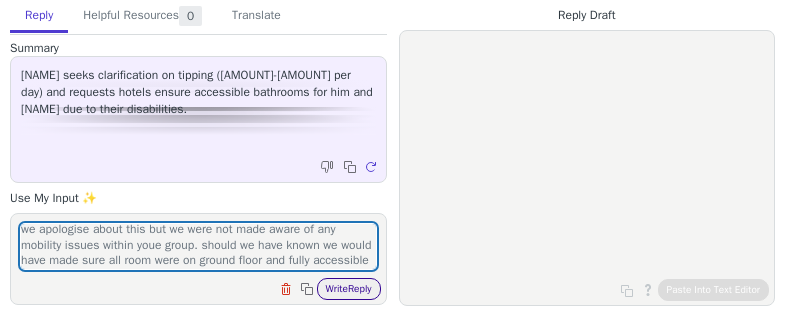 click on "Write  Reply" at bounding box center [349, 289] 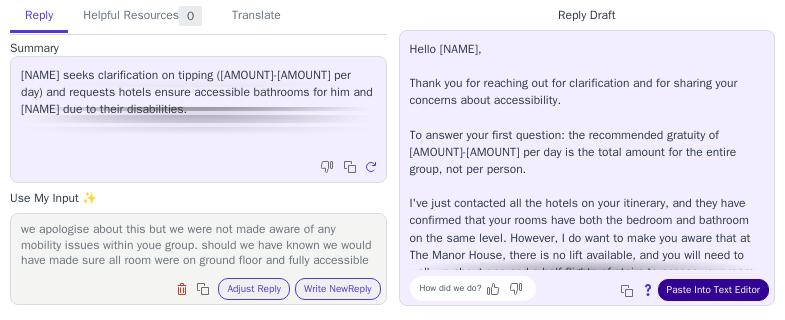 click on "Paste Into Text Editor" at bounding box center [713, 290] 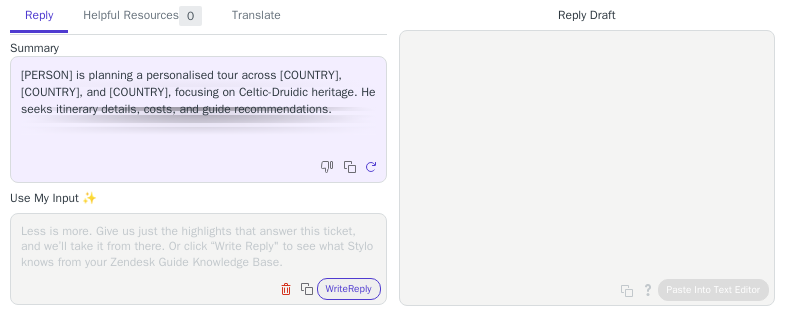scroll, scrollTop: 0, scrollLeft: 0, axis: both 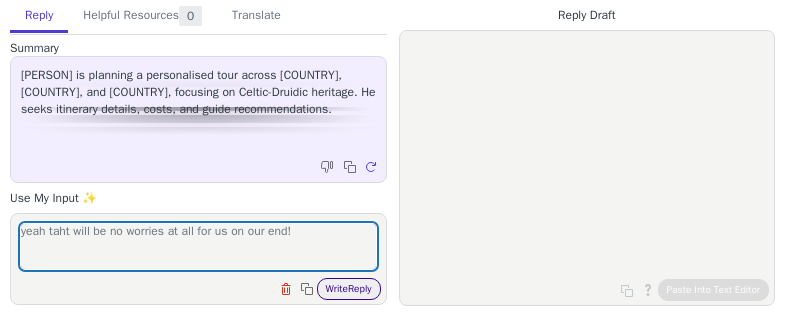 click on "Write  Reply" at bounding box center [349, 289] 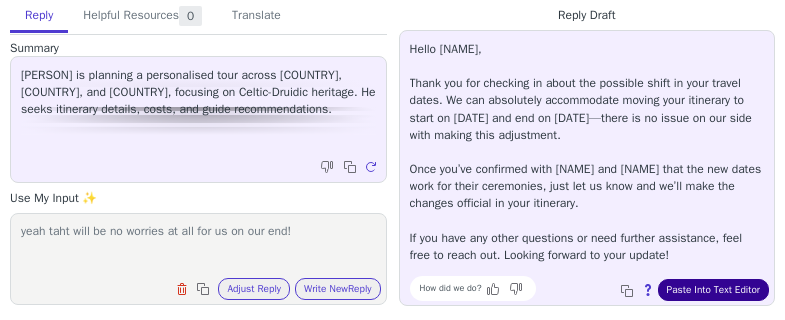 click on "Paste Into Text Editor" at bounding box center [713, 290] 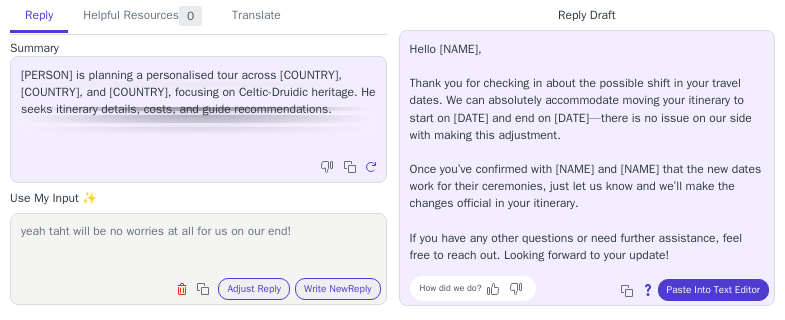 click on "yeah taht will be no worries at all for us on our end!" at bounding box center [198, 246] 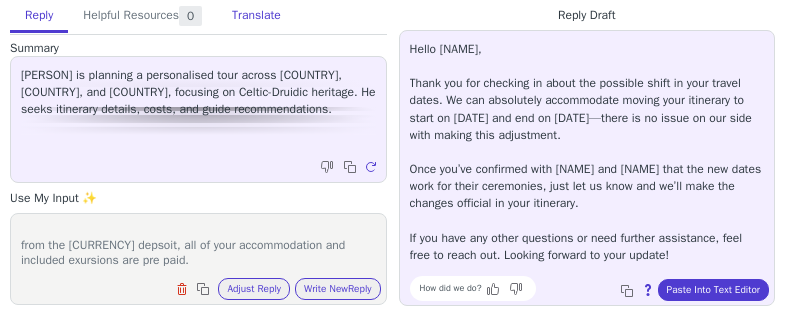 scroll, scrollTop: 48, scrollLeft: 0, axis: vertical 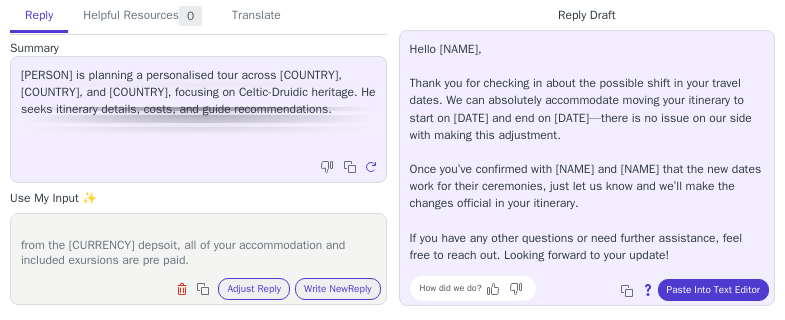 click on "yeah taht will be no worries at all for us on our end!
from the [CURRENCY] depsoit, all of your accommodation and included exursions are pre paid." at bounding box center (198, 246) 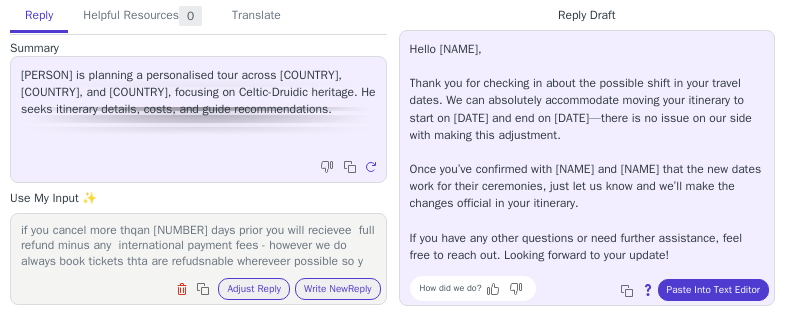 scroll, scrollTop: 94, scrollLeft: 0, axis: vertical 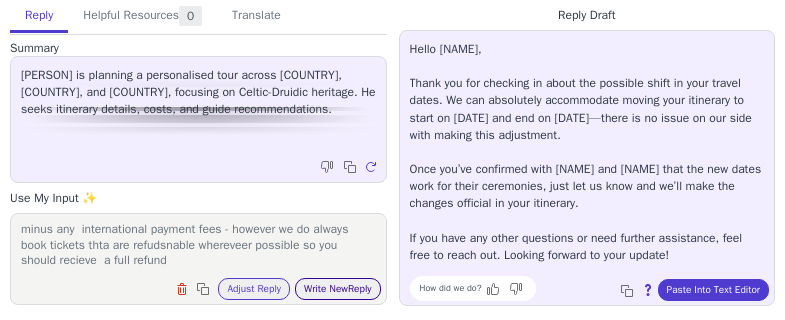 type on "yeah taht will be no worries at all for us on our end!
from the £3000 depsoit, all of your accommodation and included exursions are pre paid.
if you cancel more thqan 21 days prior you will recievee  full refund minus any  international payment fees - however we do always book tickets thta are refudsnable whereveer possible so you should recieve  a full refund" 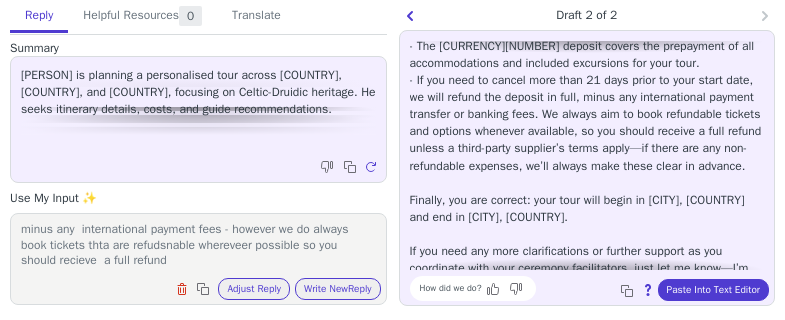 scroll, scrollTop: 200, scrollLeft: 0, axis: vertical 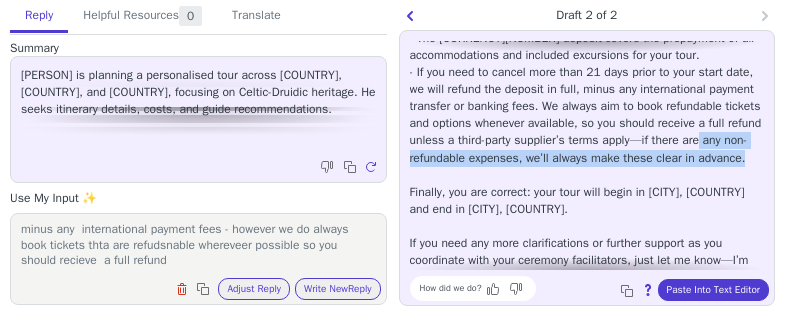 drag, startPoint x: 583, startPoint y: 193, endPoint x: 508, endPoint y: 175, distance: 77.12976 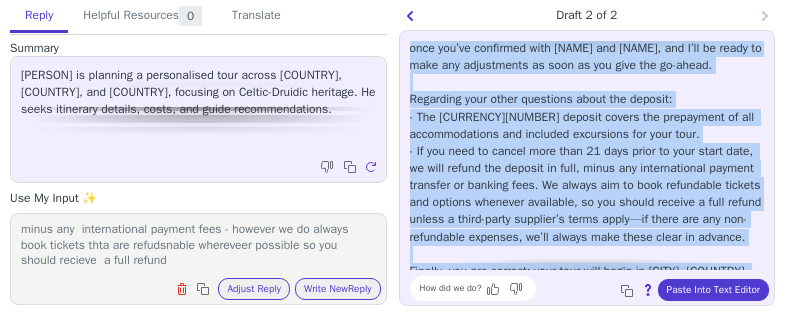 scroll, scrollTop: 0, scrollLeft: 0, axis: both 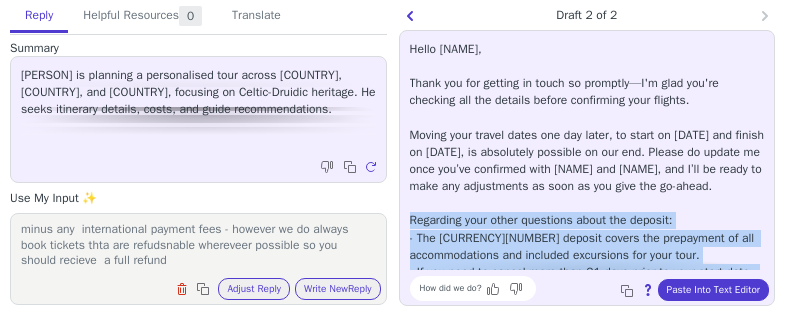drag, startPoint x: 620, startPoint y: 247, endPoint x: 410, endPoint y: 236, distance: 210.2879 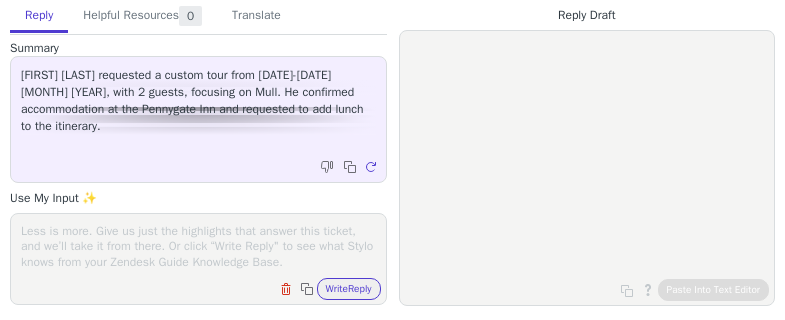 scroll, scrollTop: 0, scrollLeft: 0, axis: both 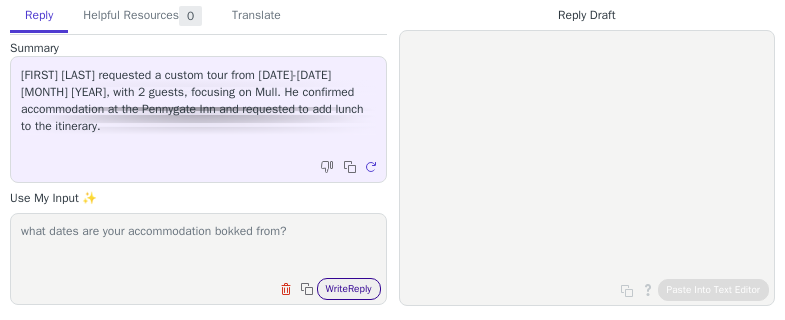type on "what dates are your accommodation bokked from?" 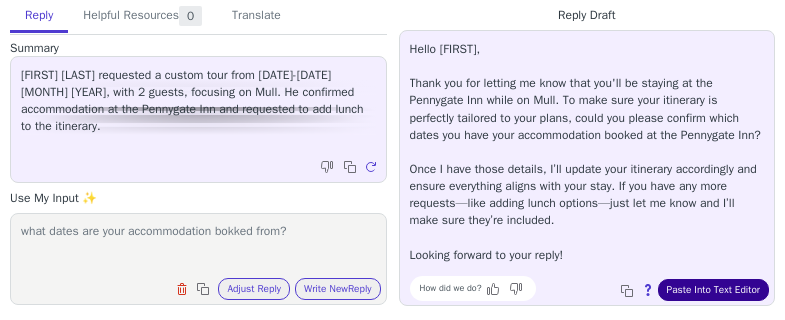click on "Paste Into Text Editor" at bounding box center (713, 290) 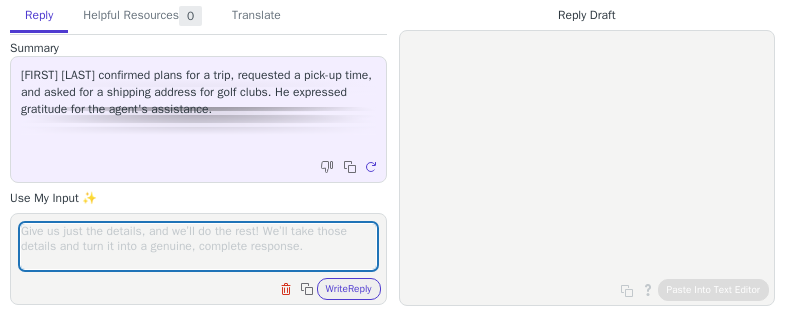 scroll, scrollTop: 0, scrollLeft: 0, axis: both 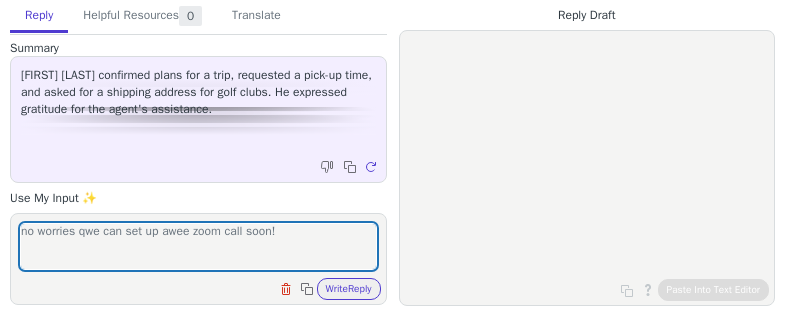 click on "no worries qwe can set up awee zoom call soon!" at bounding box center [198, 246] 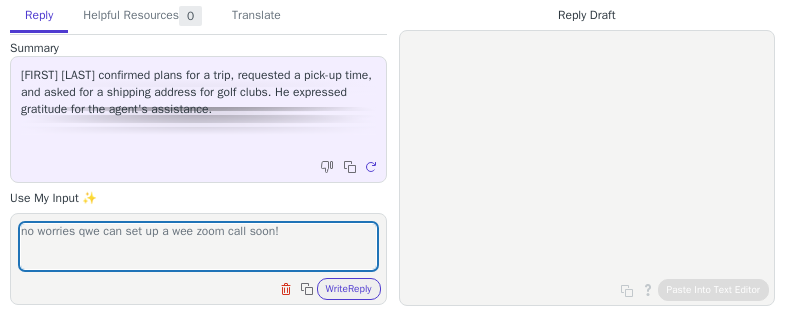 click on "no worries qwe can set up a wee zoom call soon!" at bounding box center [198, 246] 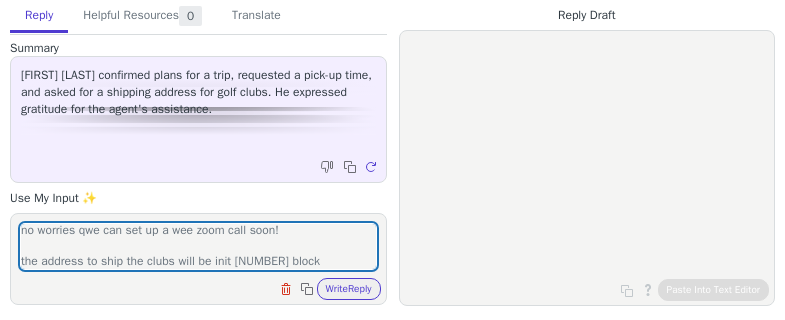 scroll, scrollTop: 17, scrollLeft: 0, axis: vertical 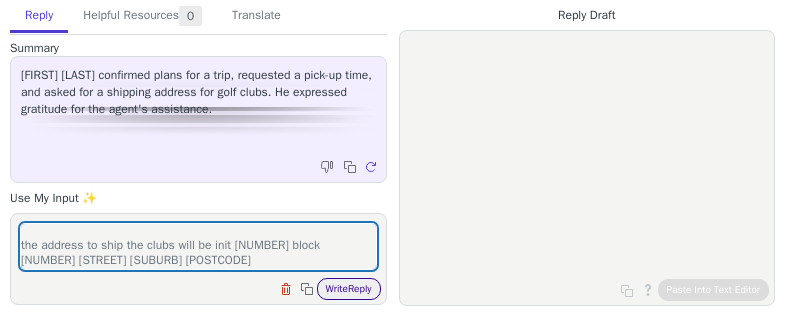 type on "no worries qwe can set up a wee zoom call soon!
the address to ship the clubs will be init [NUMBER] block [NUMBER] [STREET] [SUBURB] [POSTCODE]" 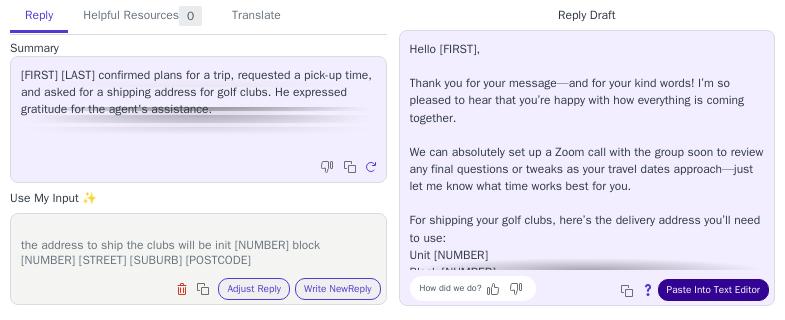 click on "Paste Into Text Editor" at bounding box center (713, 290) 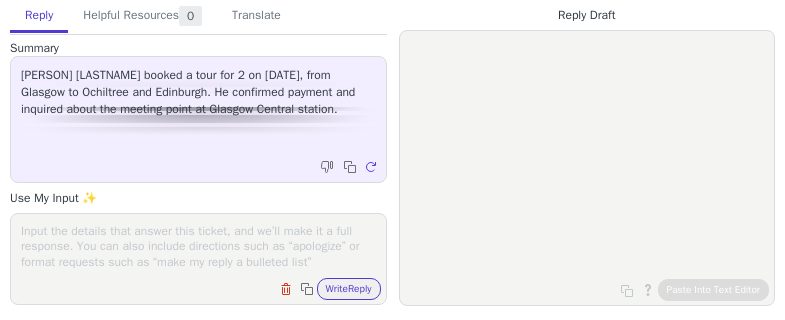 scroll, scrollTop: 0, scrollLeft: 0, axis: both 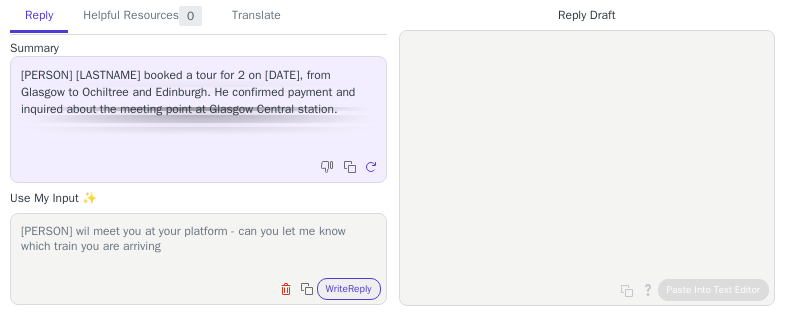click on "[PERSON] wil meet you at your platform - can you let me know which train you are arriving" at bounding box center (198, 246) 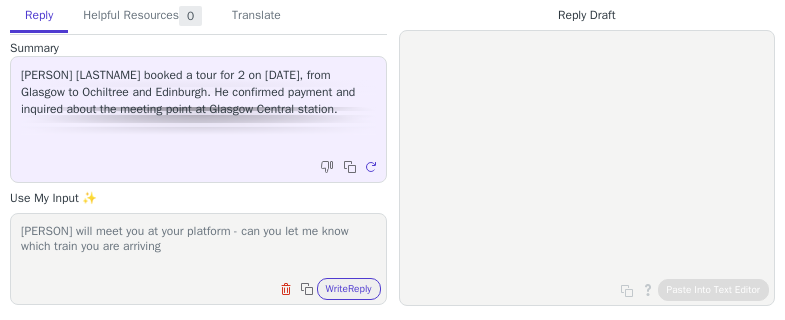 click on "[PERSON] will meet you at your platform - can you let me know which train you are arriving" at bounding box center (198, 246) 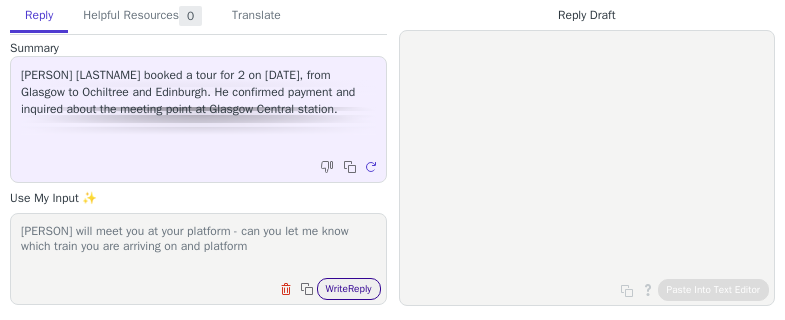 type on "[PERSON] will meet you at your platform - can you let me know which train you are arriving on and platform" 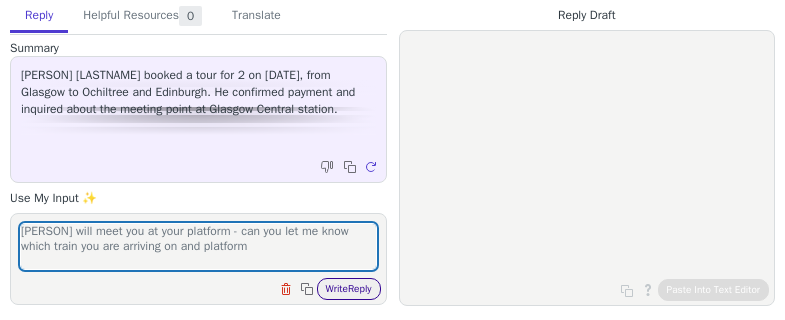 click on "Write  Reply" at bounding box center [349, 289] 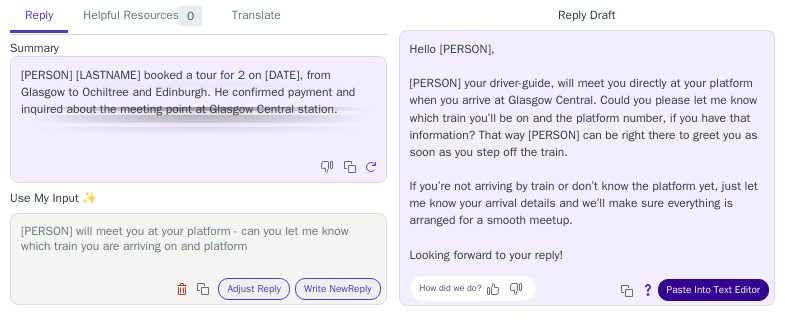 click on "Paste Into Text Editor" at bounding box center (713, 290) 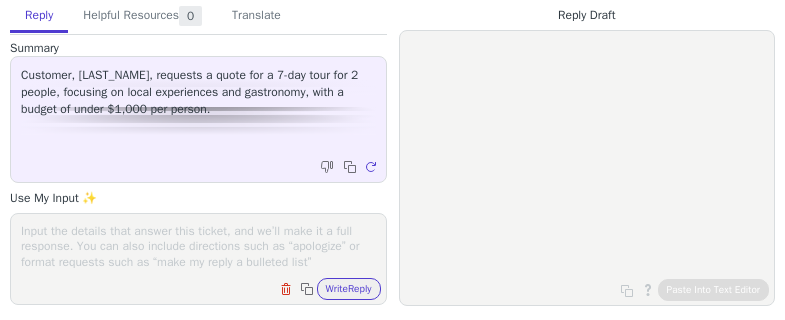 scroll, scrollTop: 0, scrollLeft: 0, axis: both 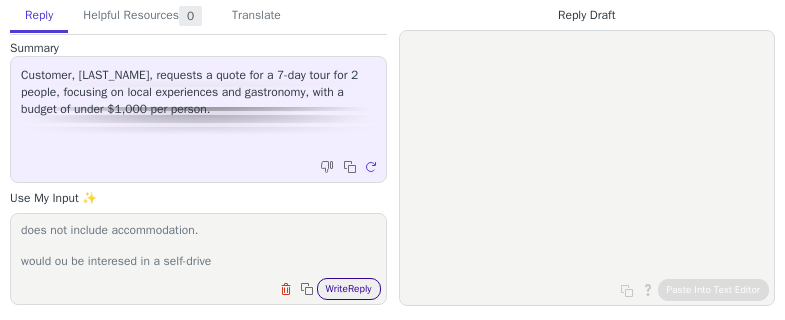 type on "sorry but for a tour like that you are looking at £8000 - £10000 for your driver-guide, excursions and private tour vehcile. this estimate does not include accommodation.
would ou be interesed in a self-drive" 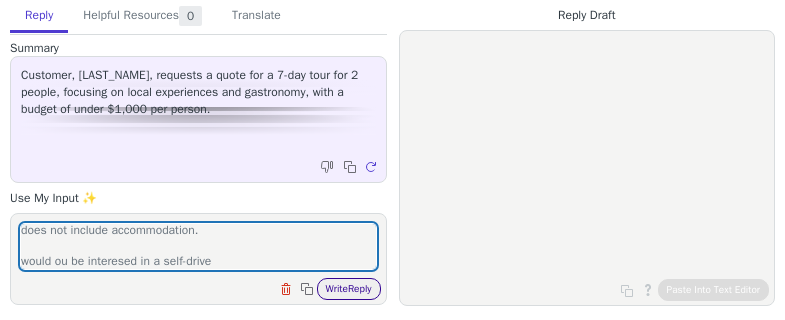click on "Write  Reply" at bounding box center (349, 289) 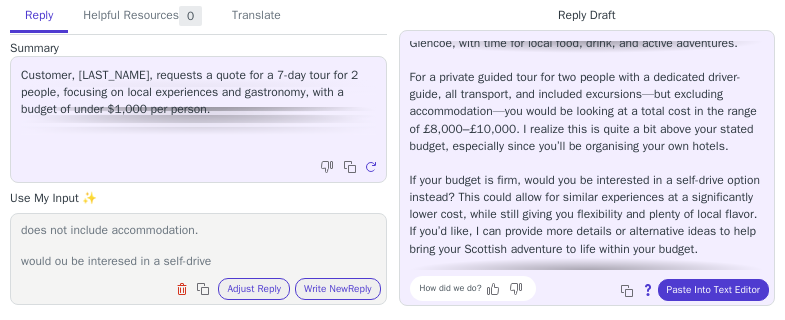 scroll, scrollTop: 200, scrollLeft: 0, axis: vertical 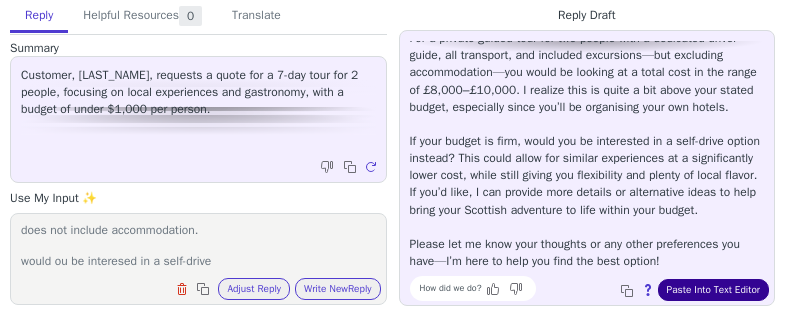 click on "Paste Into Text Editor" at bounding box center (713, 290) 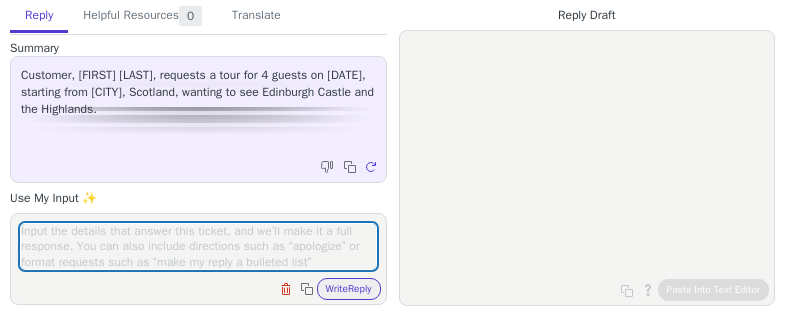 scroll, scrollTop: 0, scrollLeft: 0, axis: both 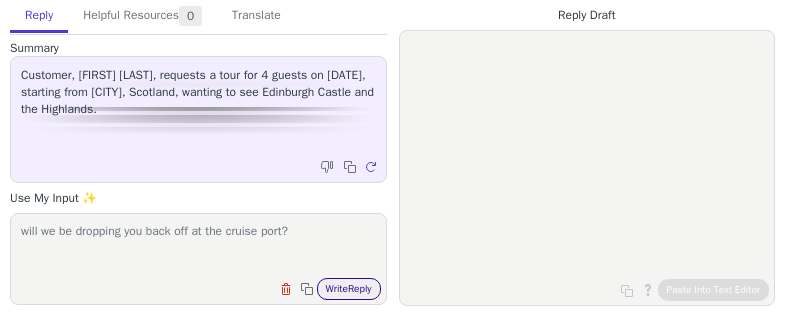 click on "Write  Reply" at bounding box center [349, 289] 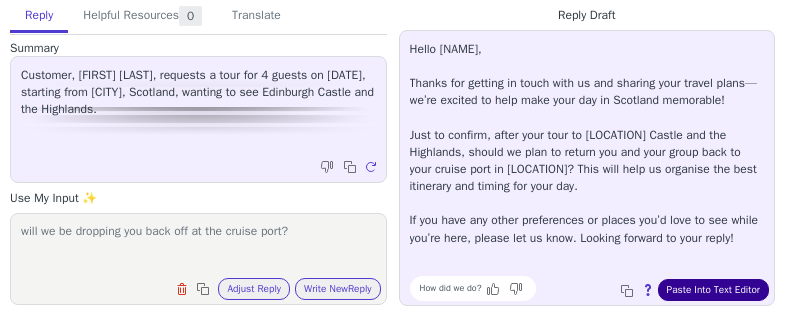 click on "Paste Into Text Editor" at bounding box center (713, 290) 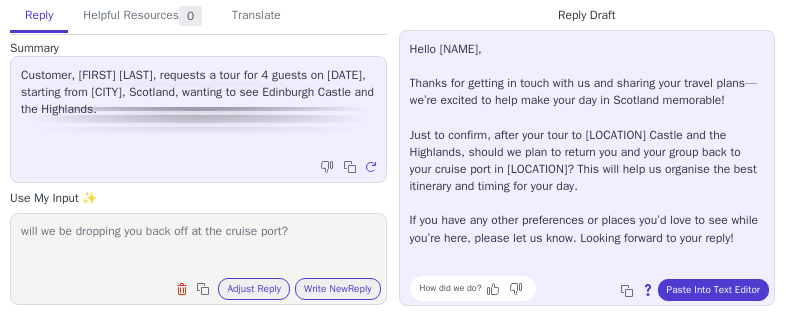 drag, startPoint x: 171, startPoint y: 254, endPoint x: 159, endPoint y: 253, distance: 12.0415945 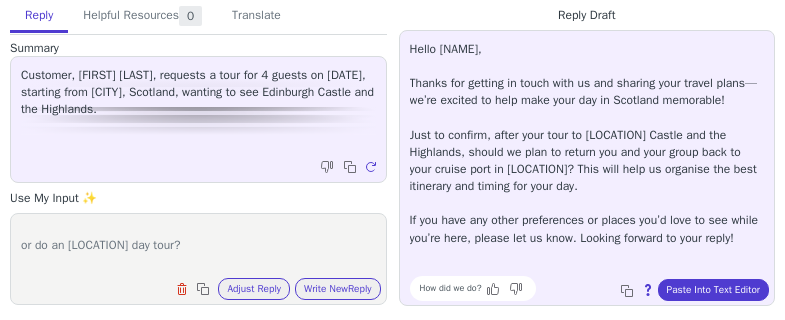 scroll, scrollTop: 78, scrollLeft: 0, axis: vertical 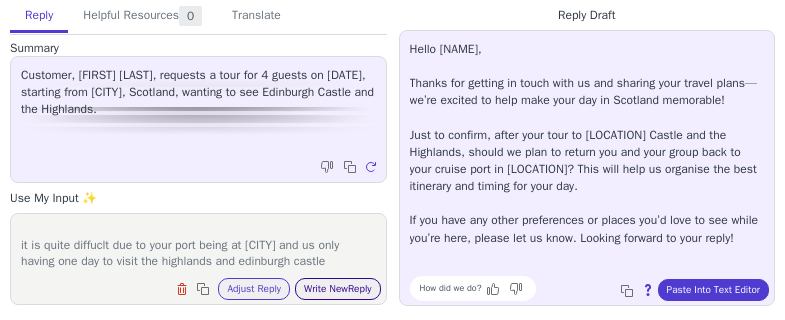 type on "will we be dropping you back off at the cruise port?
we can vsit loch lomond, stirling luss and the keloies
or do an edinburgh day tour?
it is quite diffuclt due to your port being at [CITY] and us only having one day to visit the highlands and edinburgh castle" 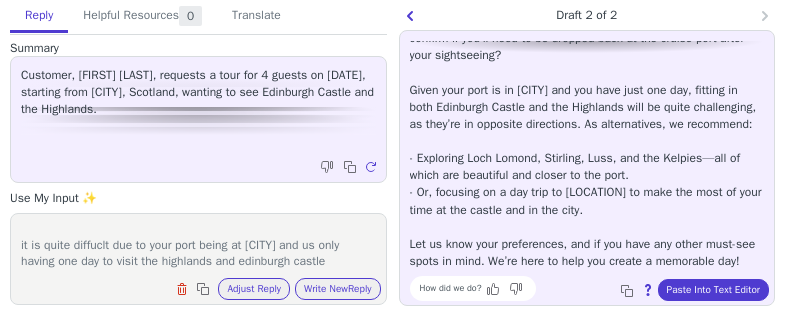 scroll, scrollTop: 0, scrollLeft: 0, axis: both 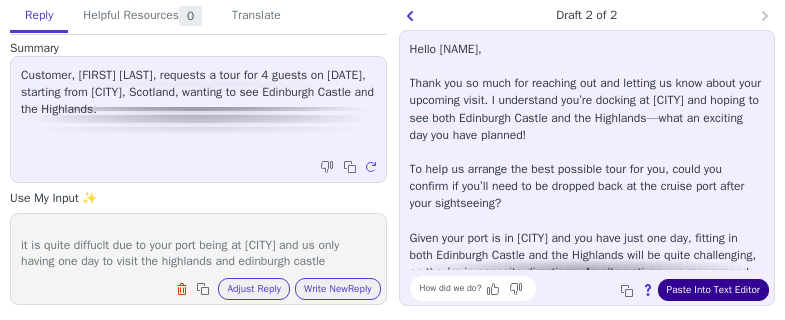 click on "Paste Into Text Editor" at bounding box center [713, 290] 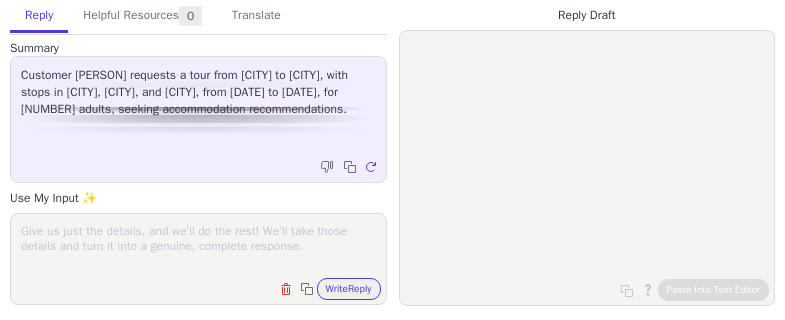 scroll, scrollTop: 0, scrollLeft: 0, axis: both 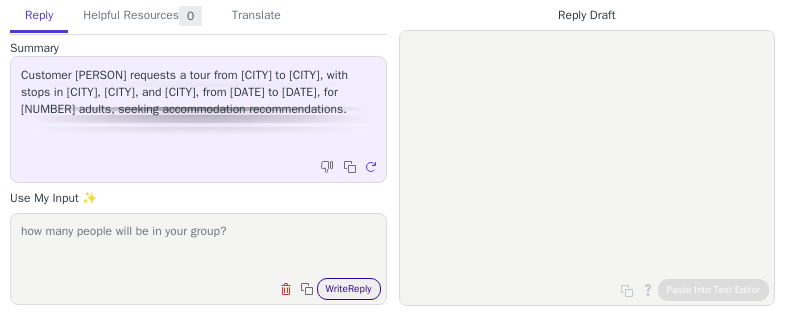 type on "how many people will be in your group?" 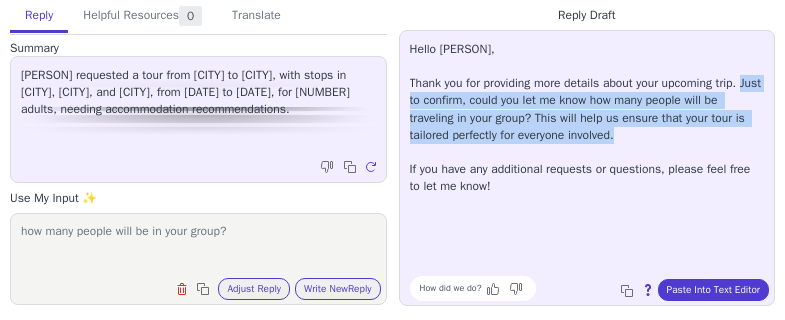 drag, startPoint x: 409, startPoint y: 99, endPoint x: 663, endPoint y: 133, distance: 256.26547 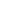 scroll, scrollTop: 0, scrollLeft: 0, axis: both 